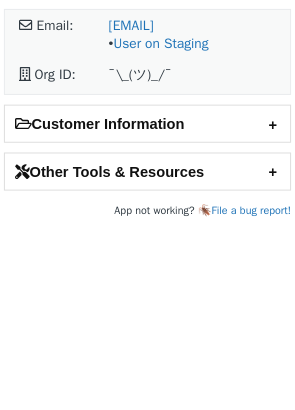 scroll, scrollTop: 0, scrollLeft: 0, axis: both 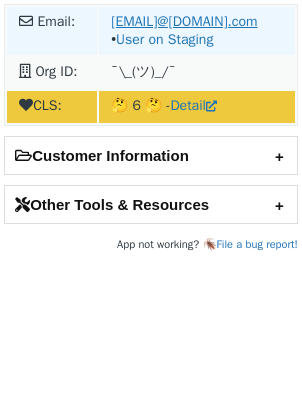 click on "tim@batoncorporation.com" at bounding box center (184, 21) 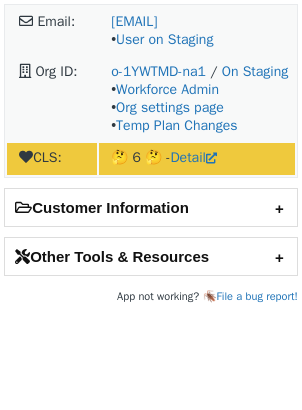 scroll, scrollTop: 0, scrollLeft: 0, axis: both 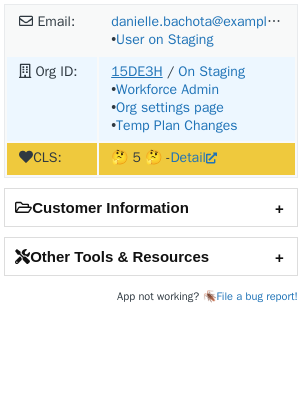 click on "15DE3H" at bounding box center (136, 71) 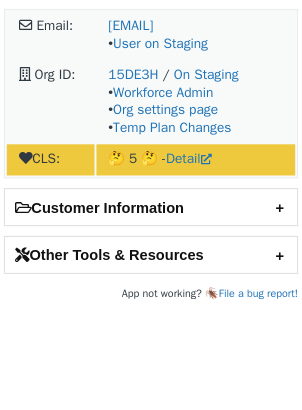 scroll, scrollTop: 0, scrollLeft: 0, axis: both 